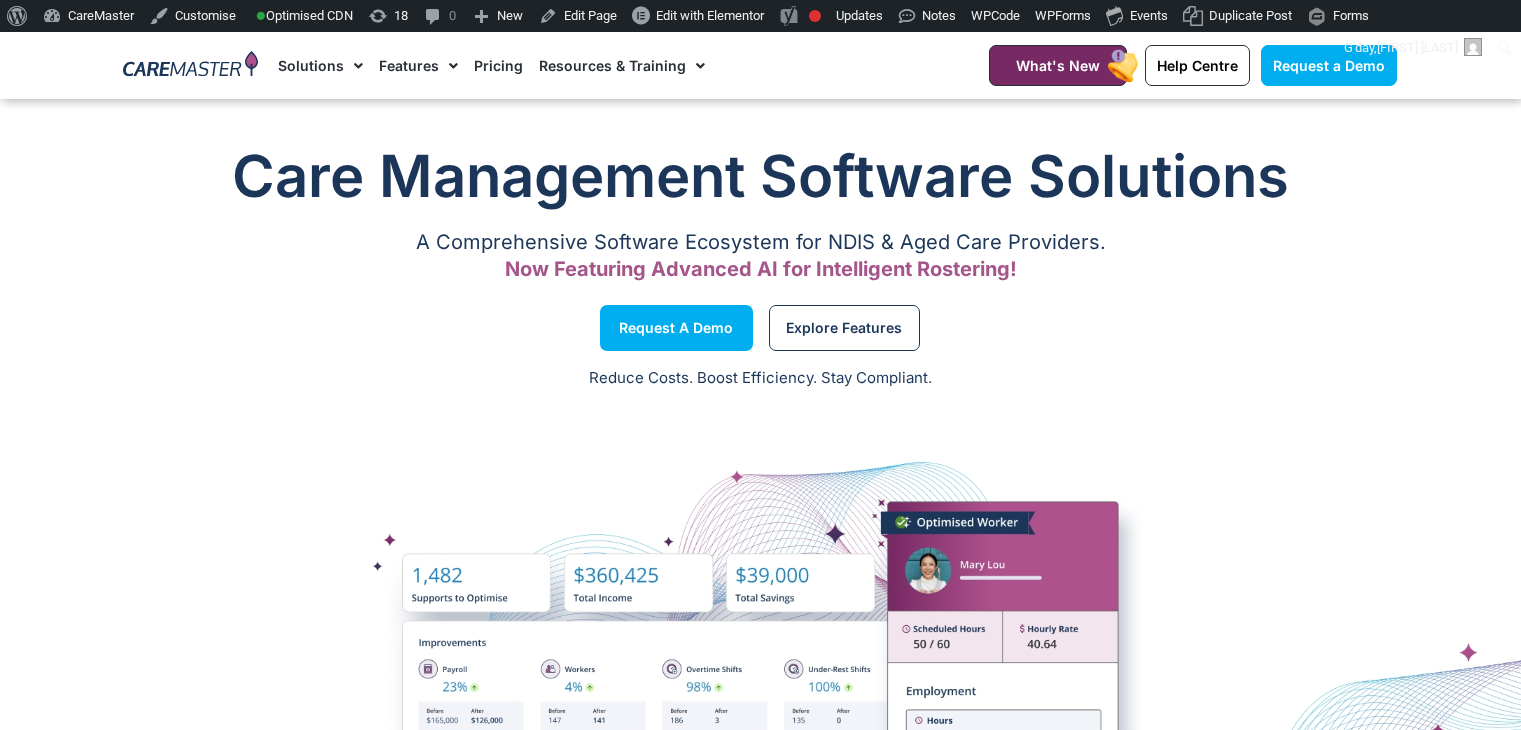 scroll, scrollTop: 9851, scrollLeft: 0, axis: vertical 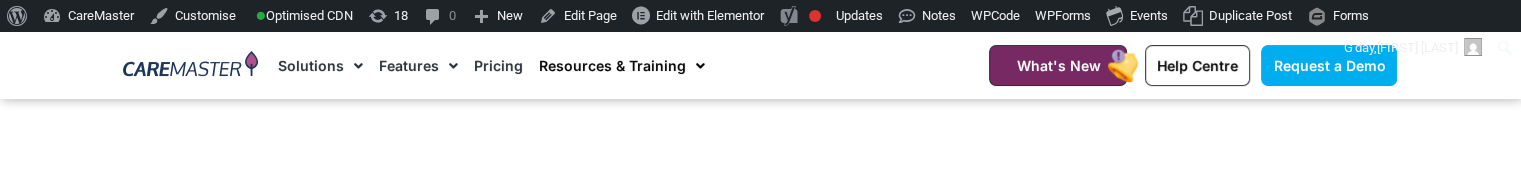 click on "Resources & Training" 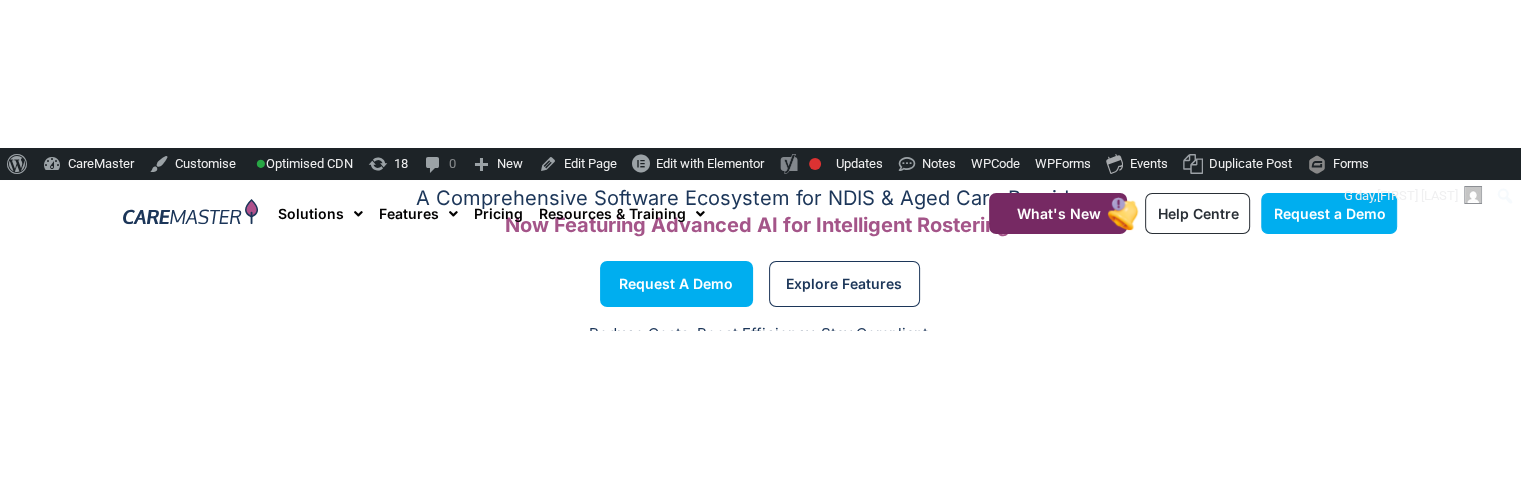 scroll, scrollTop: 0, scrollLeft: 0, axis: both 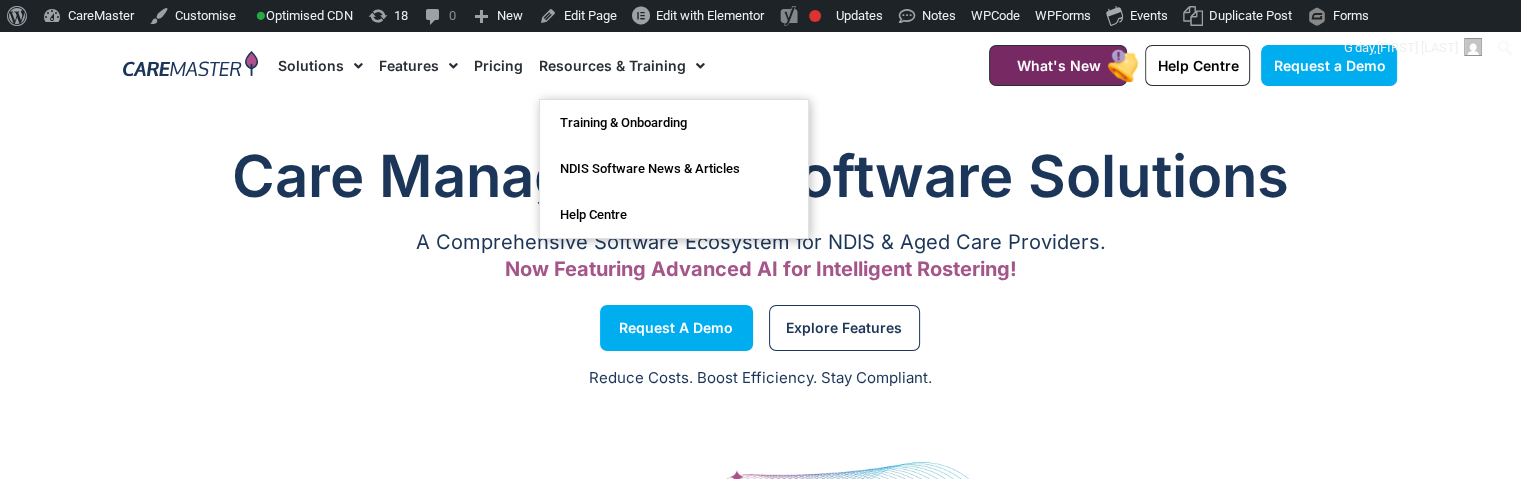 click on "Resources & Training" 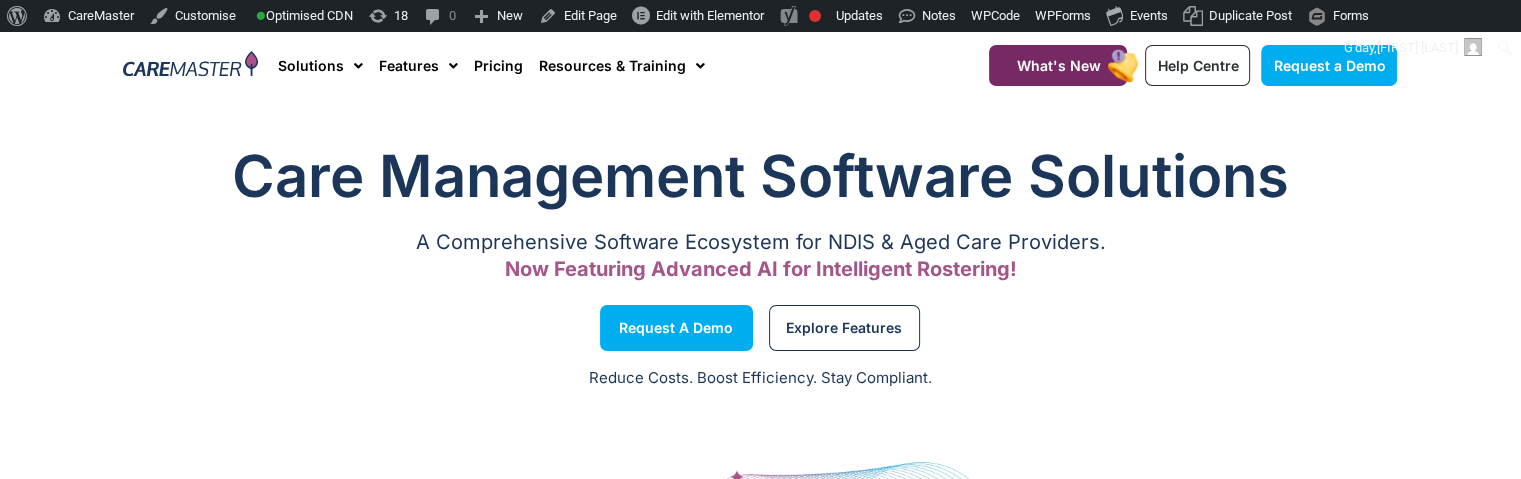 click on "Features" 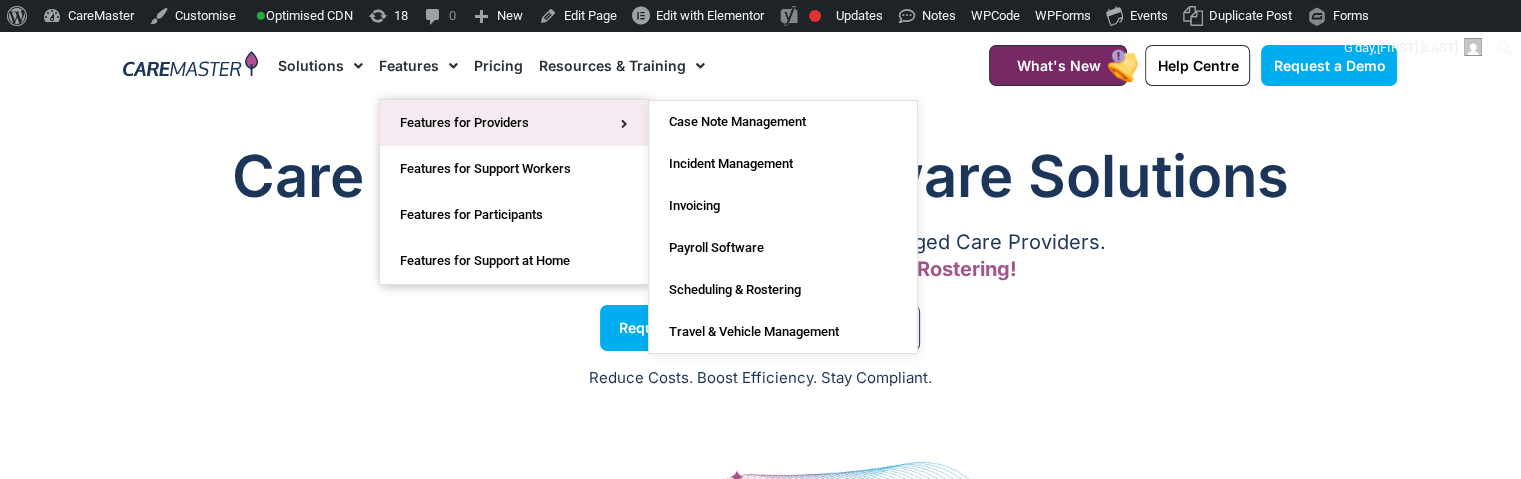 click on "Features for Providers" 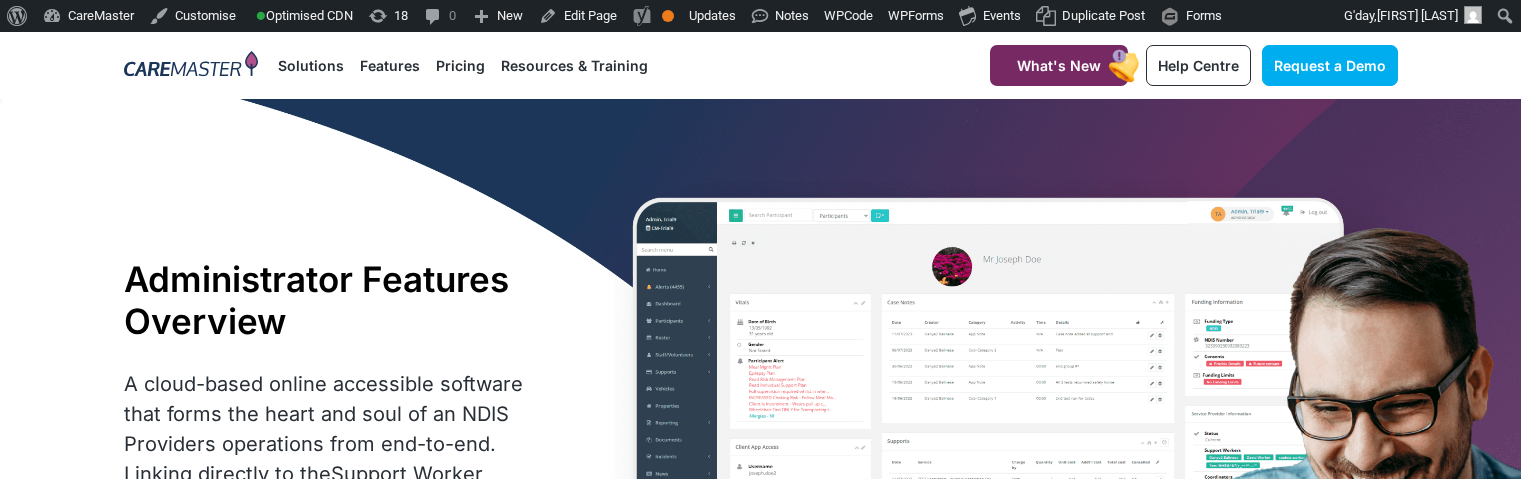 scroll, scrollTop: 0, scrollLeft: 0, axis: both 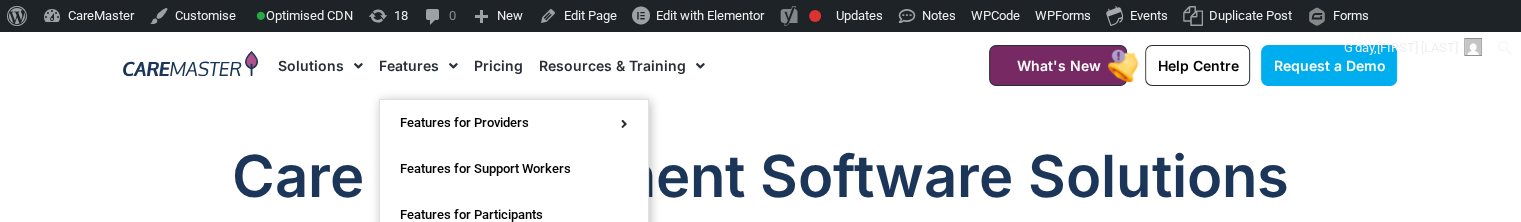 click on "Features" 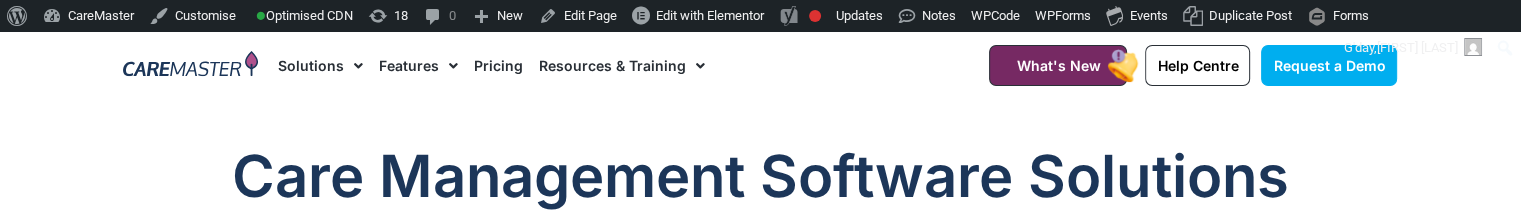 click on "Features" 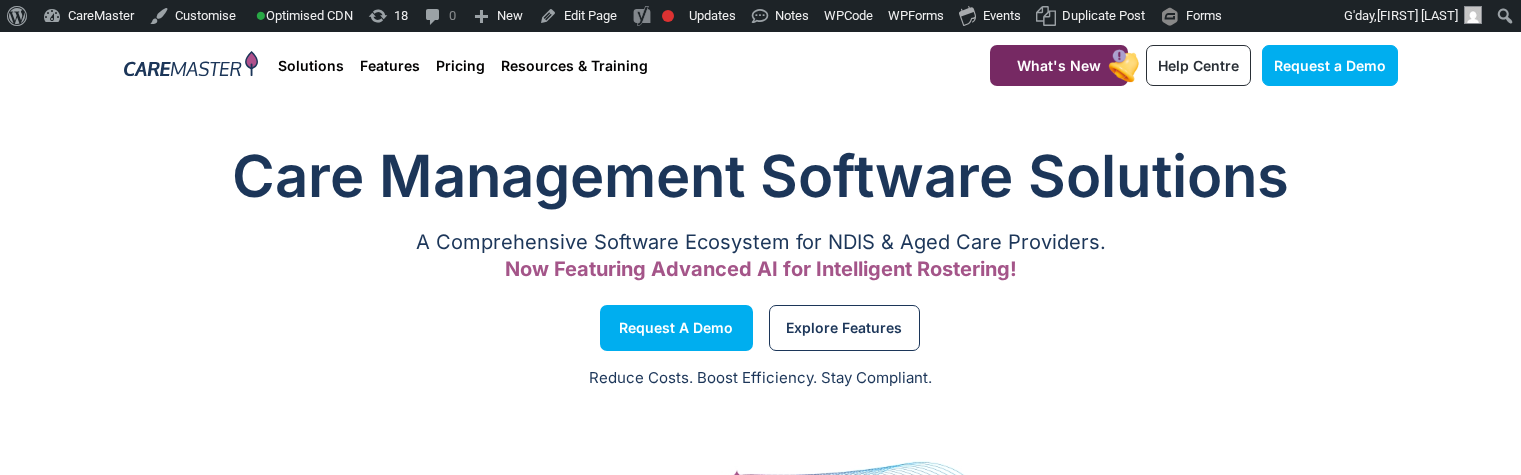 scroll, scrollTop: 0, scrollLeft: 0, axis: both 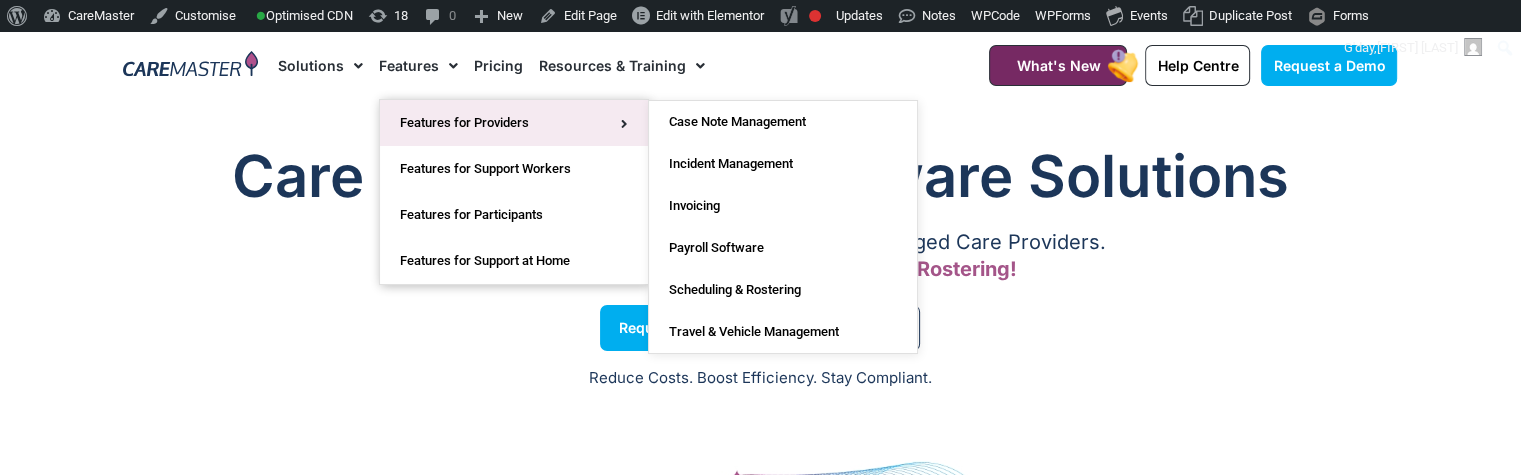 click on "Features for Providers" 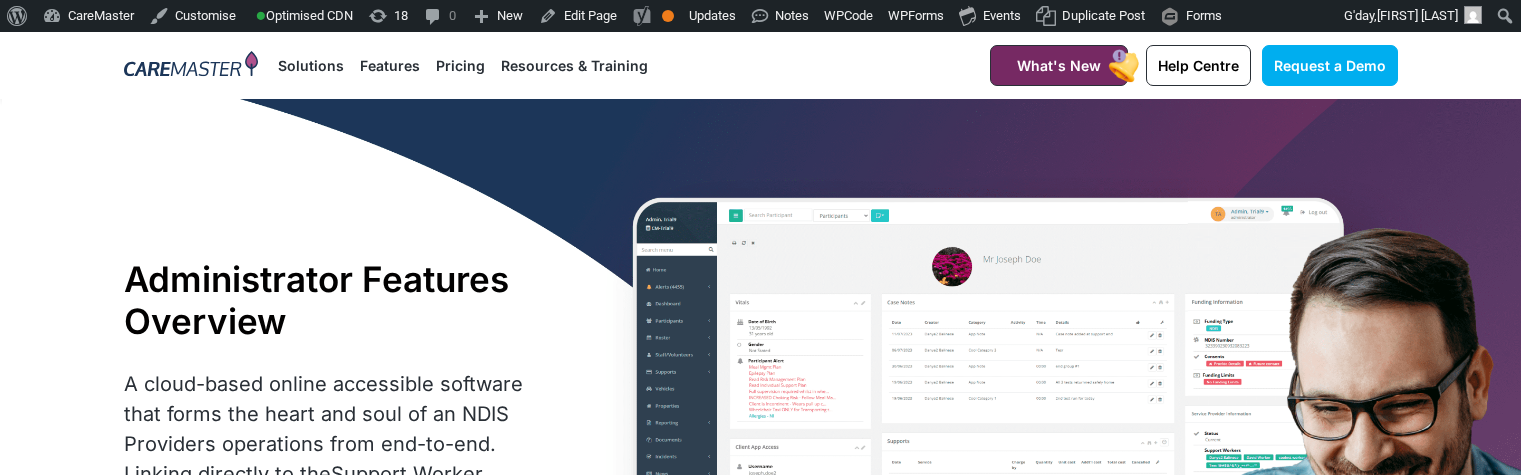 scroll, scrollTop: 0, scrollLeft: 0, axis: both 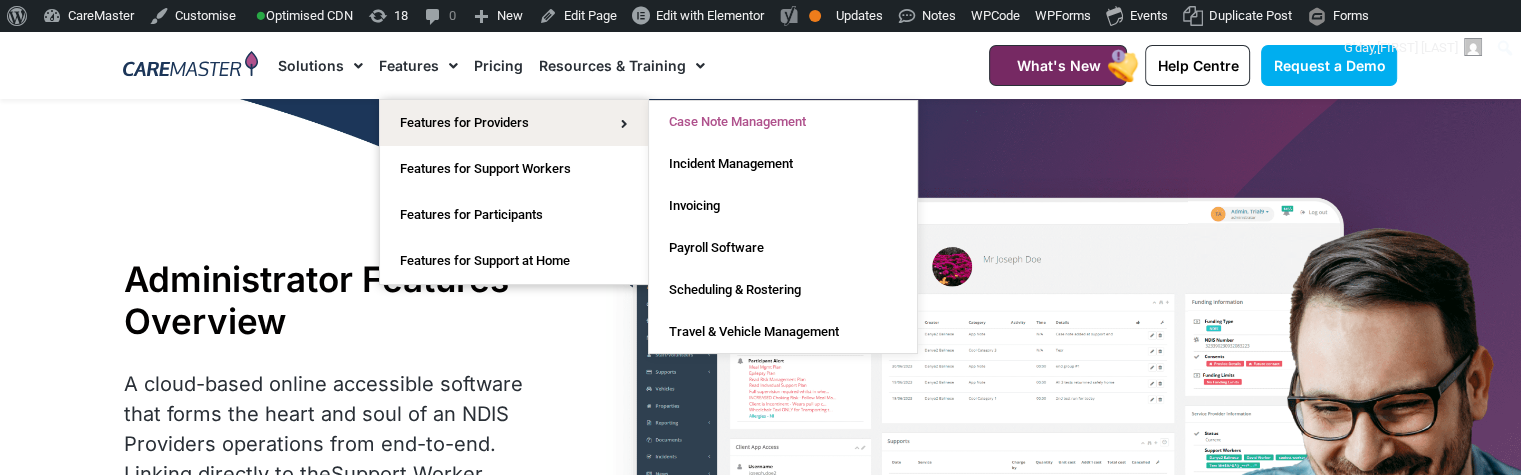 click on "Case Note Management" 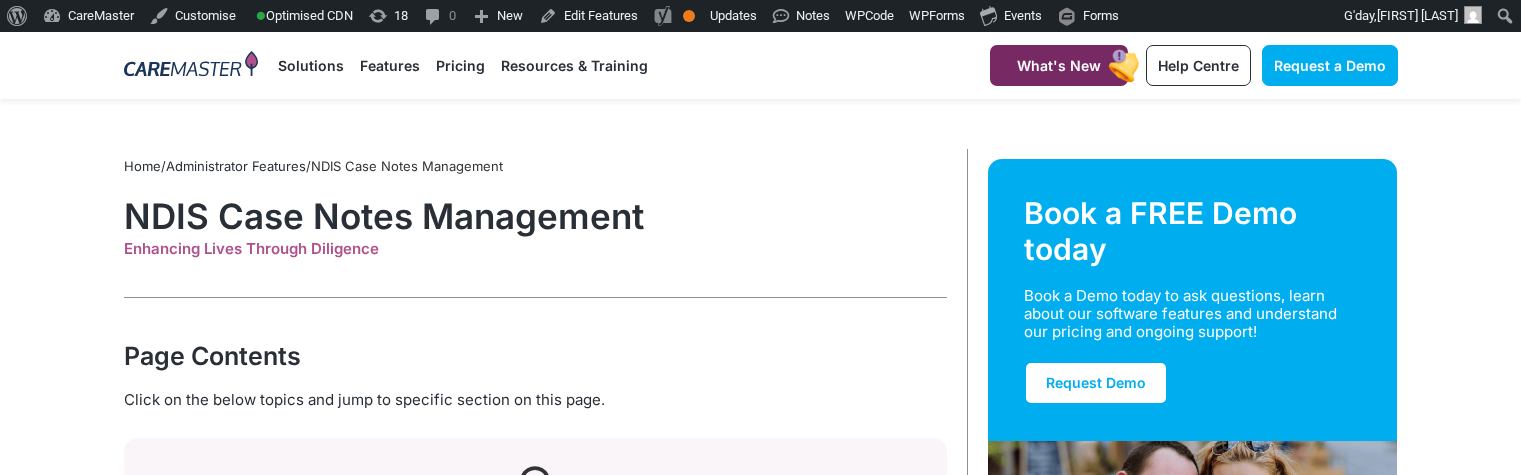 scroll, scrollTop: 0, scrollLeft: 0, axis: both 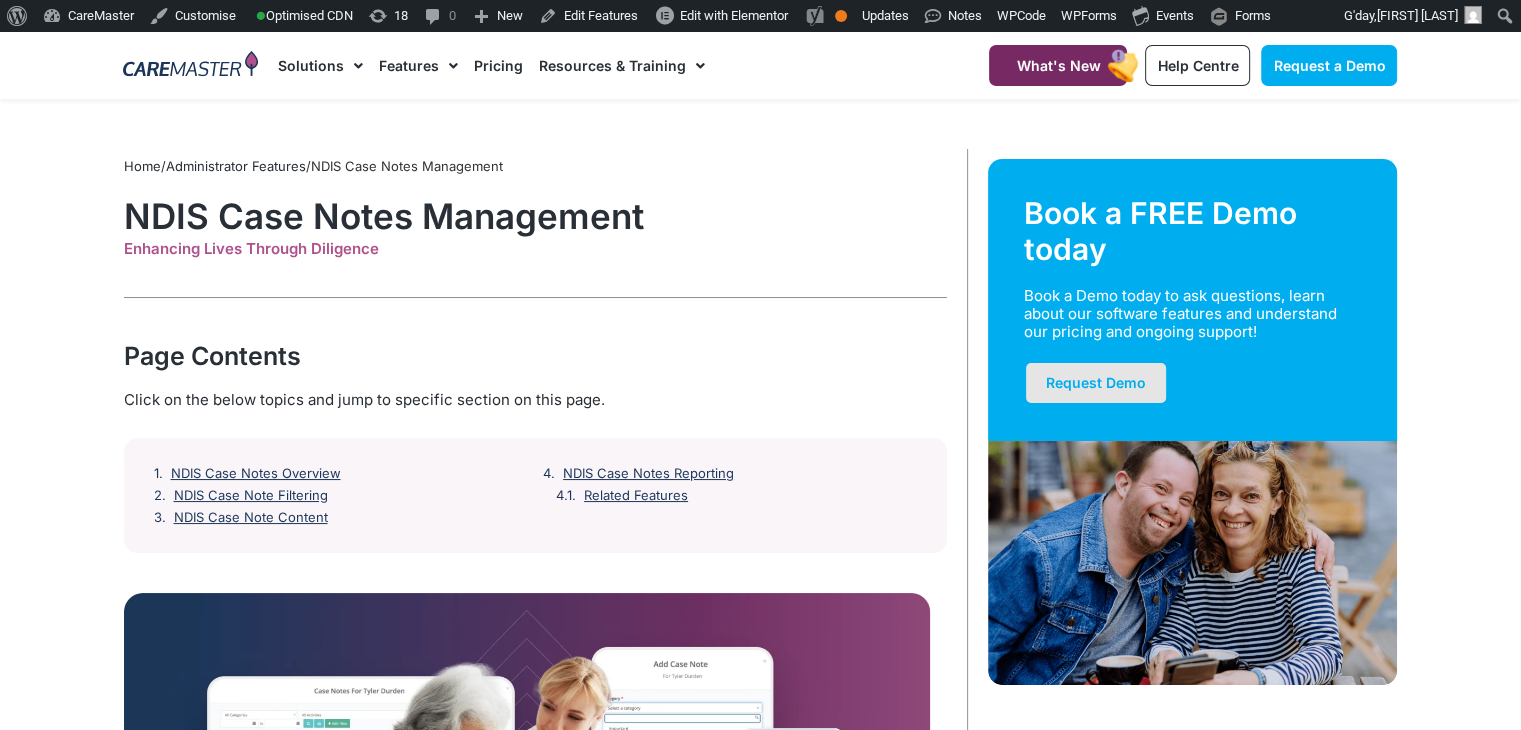 click on "Request Demo" at bounding box center (1096, 383) 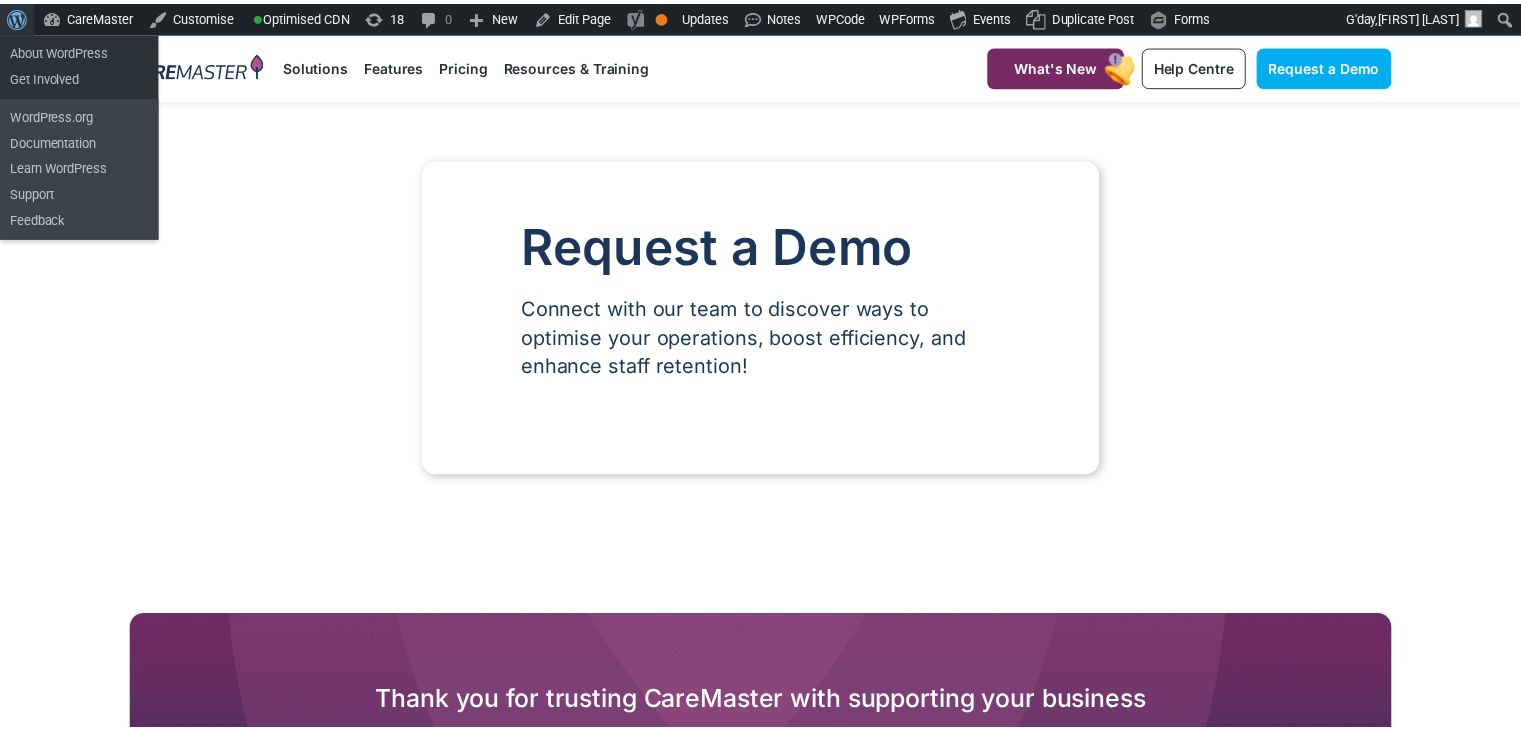 scroll, scrollTop: 0, scrollLeft: 0, axis: both 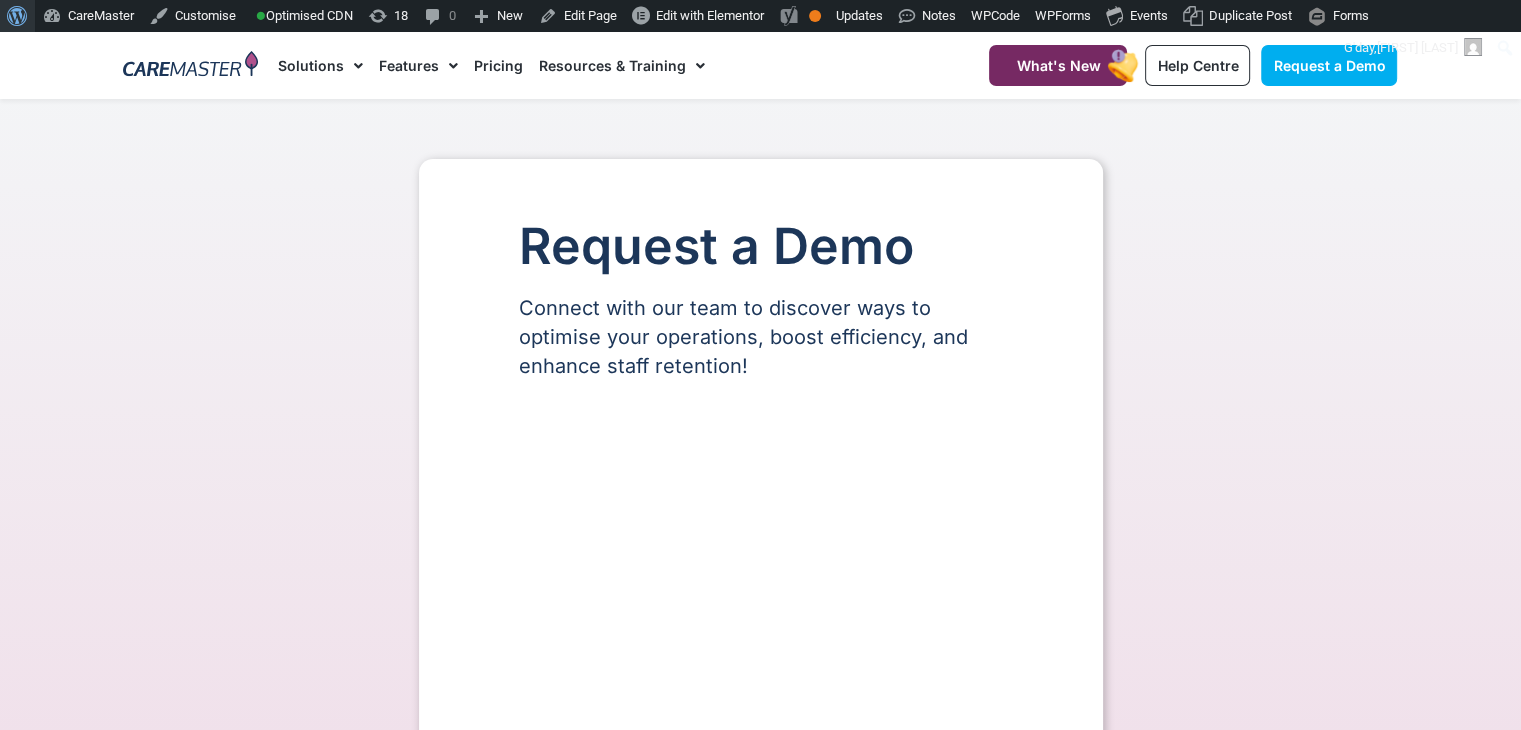 select on "**" 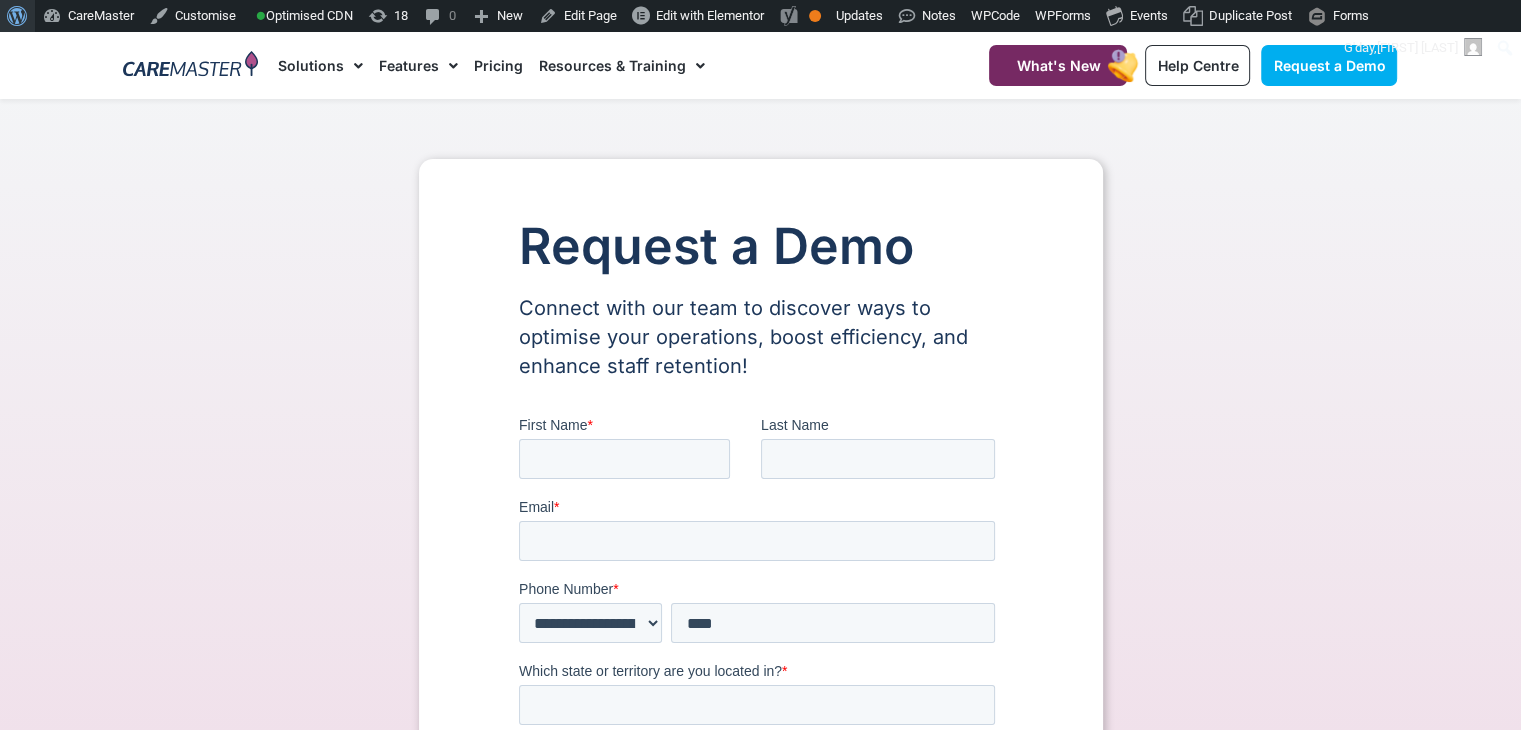 scroll, scrollTop: 0, scrollLeft: 0, axis: both 